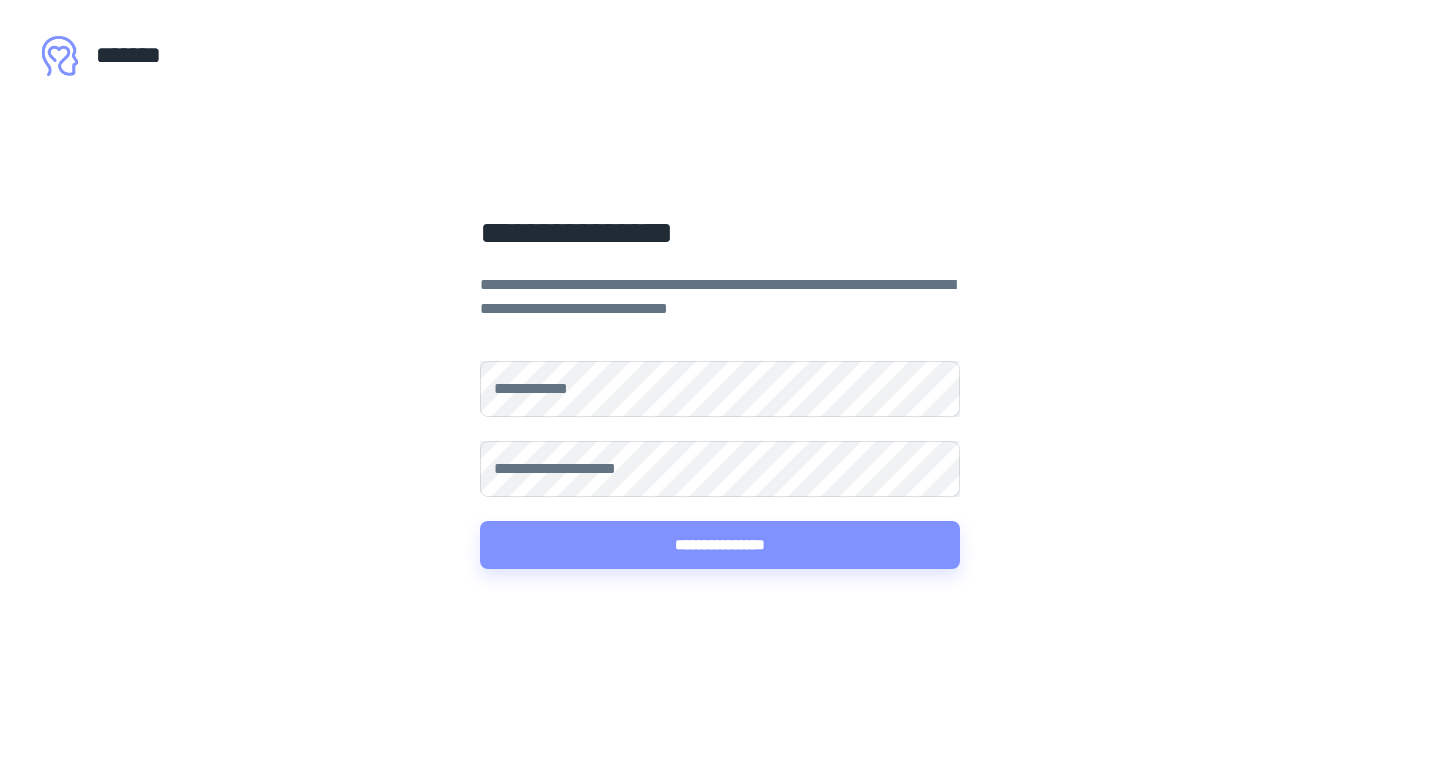 scroll, scrollTop: 0, scrollLeft: 0, axis: both 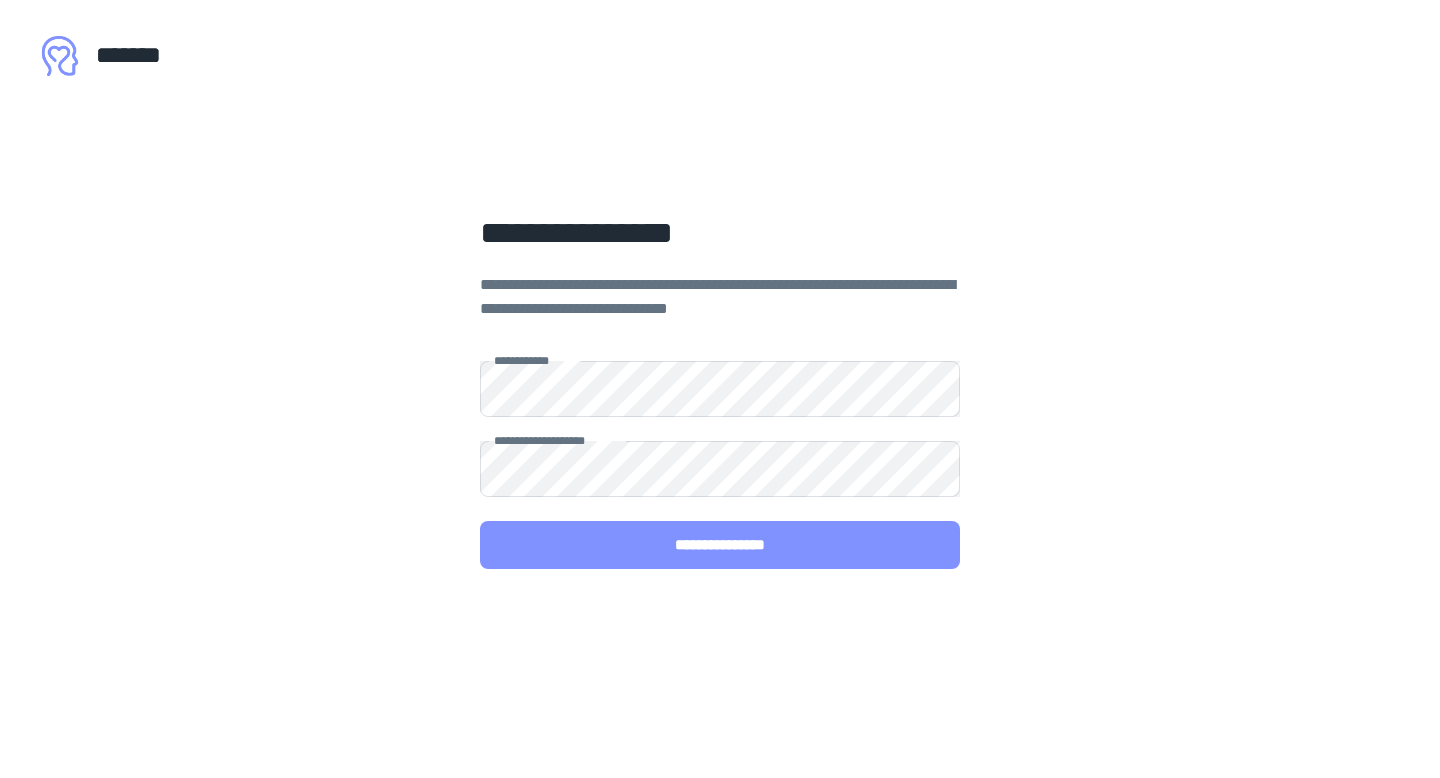 click on "**********" at bounding box center (720, 545) 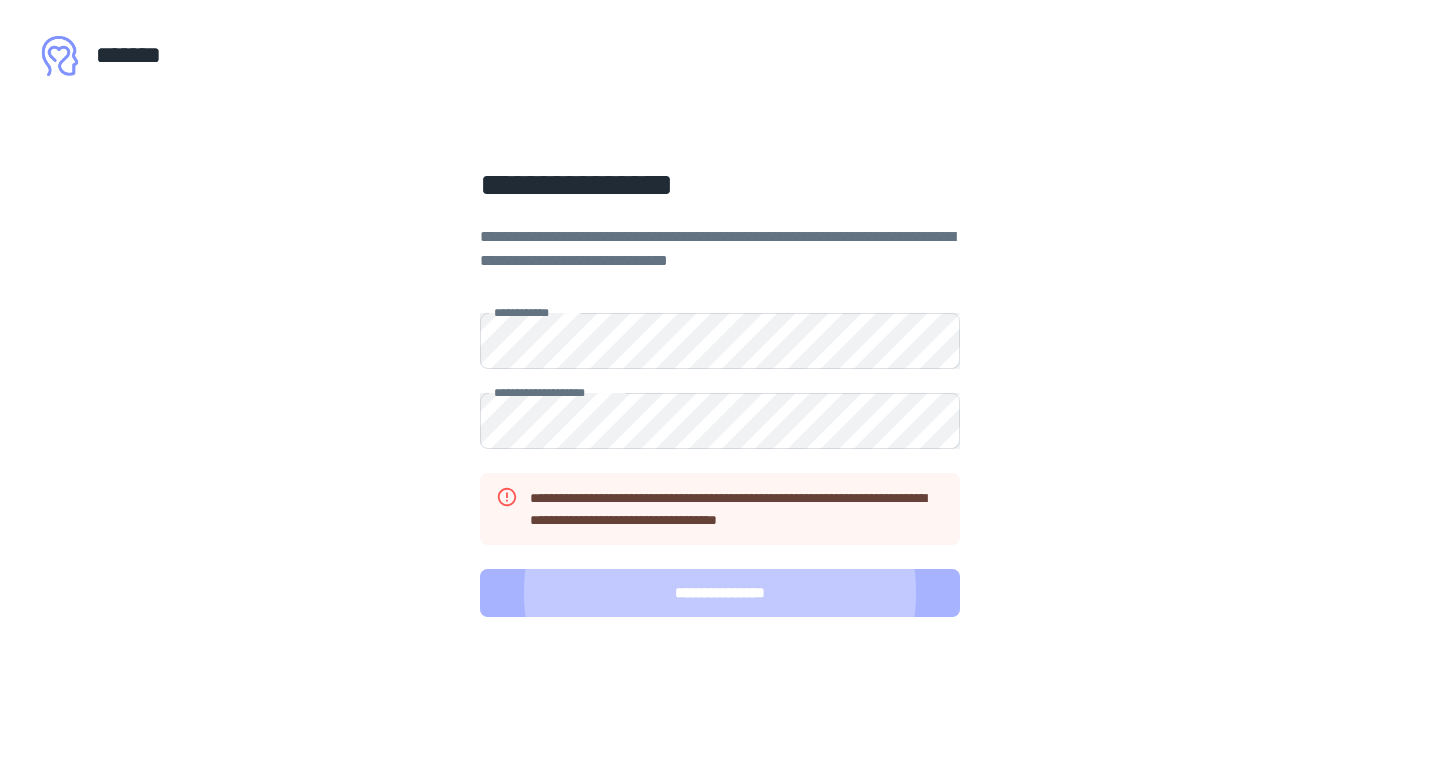 click on "**********" at bounding box center [720, 593] 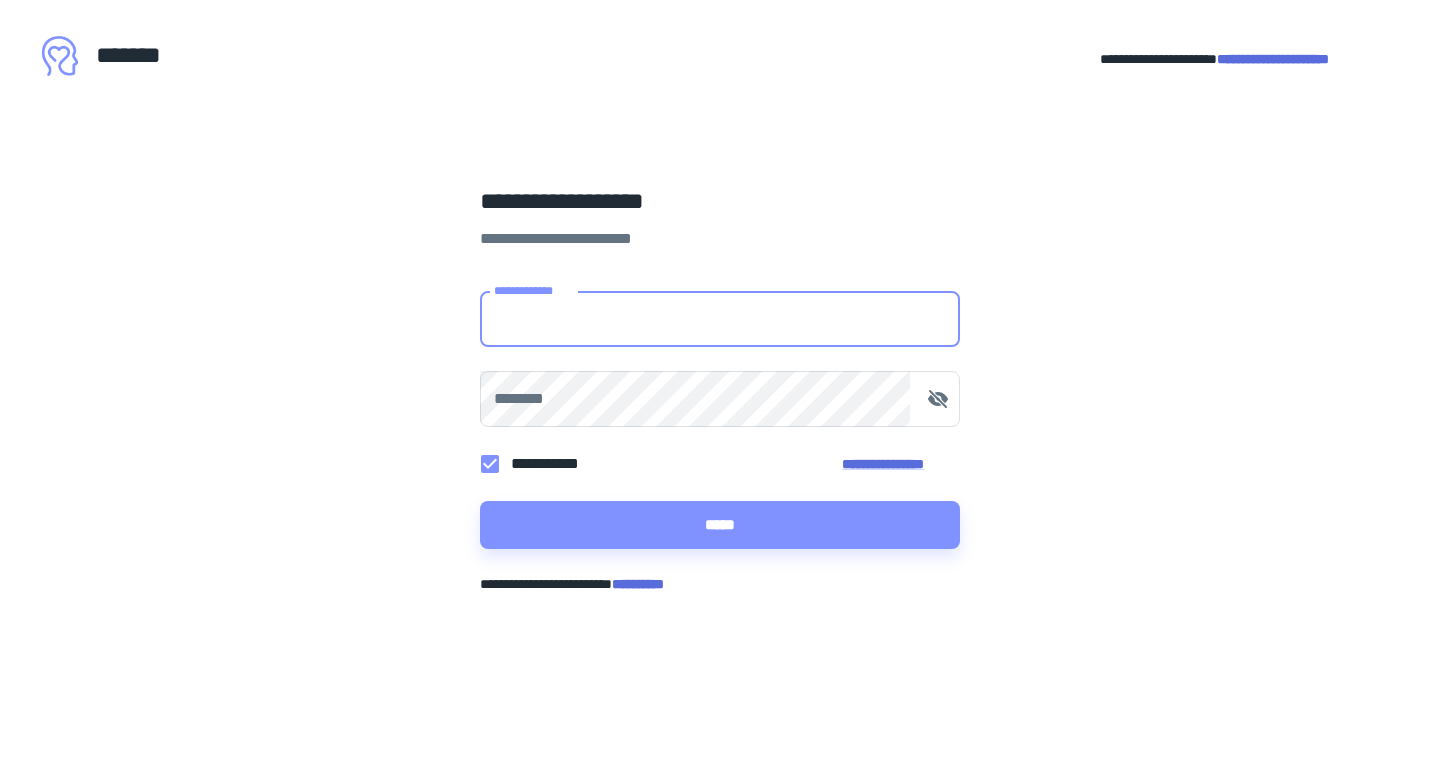 scroll, scrollTop: 0, scrollLeft: 0, axis: both 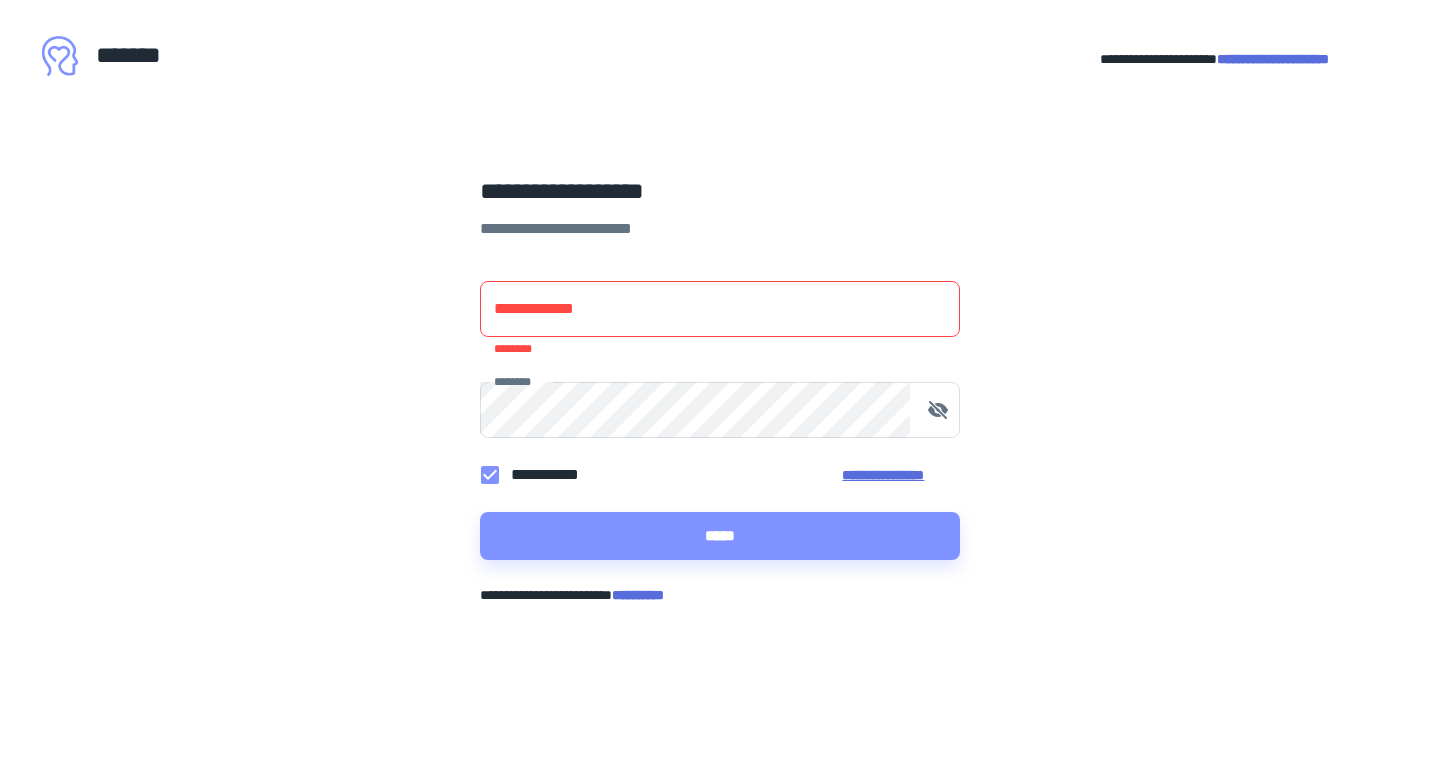 click on "**********" at bounding box center (720, 475) 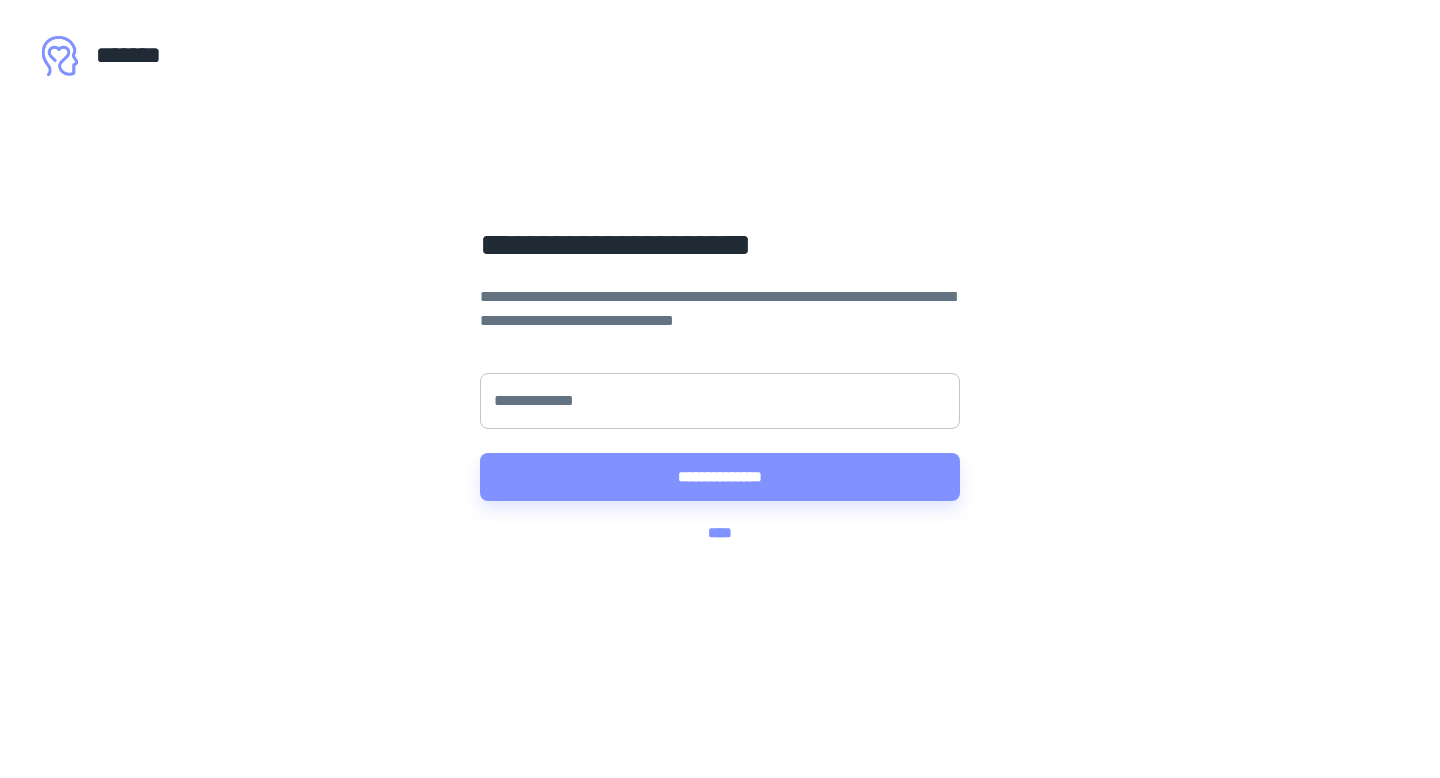 click on "**********" at bounding box center (720, 401) 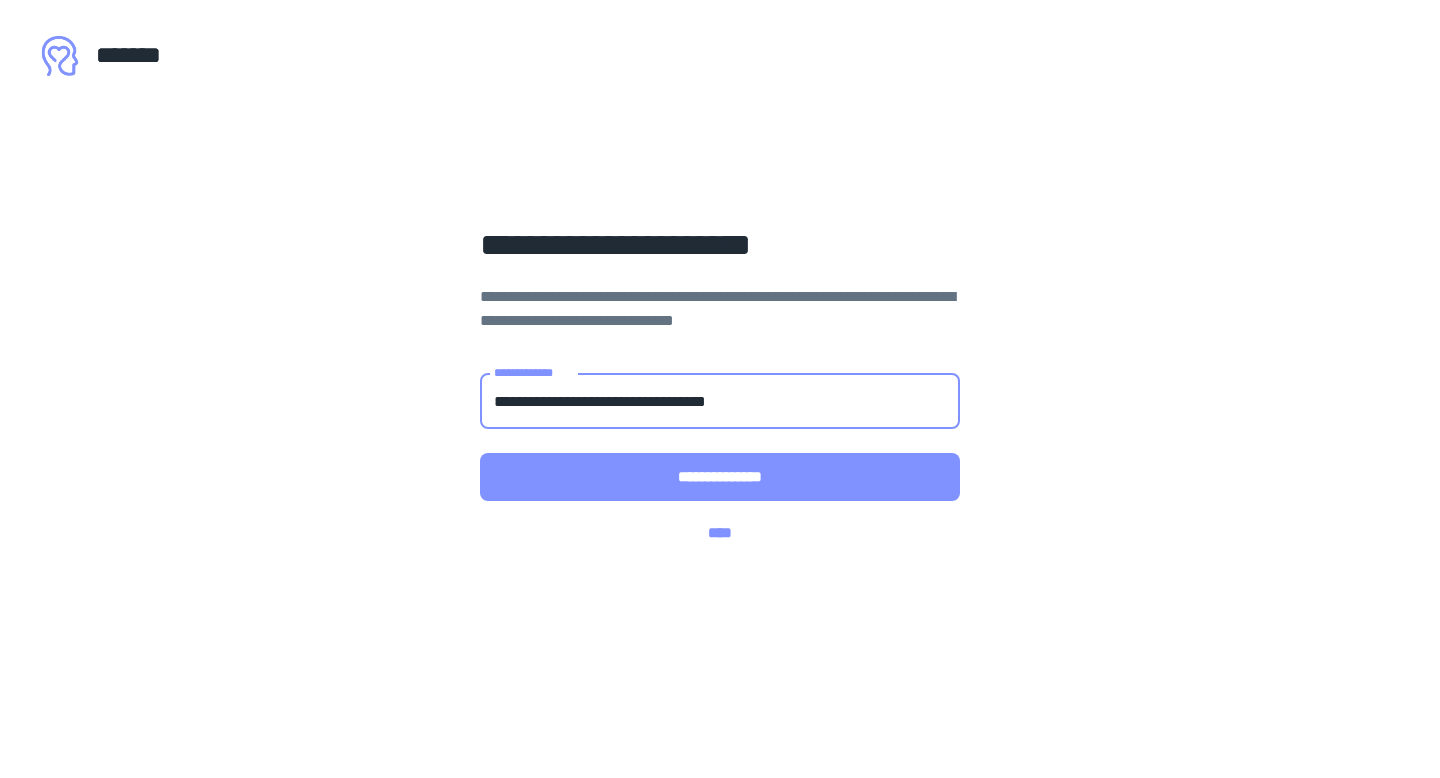 type on "**********" 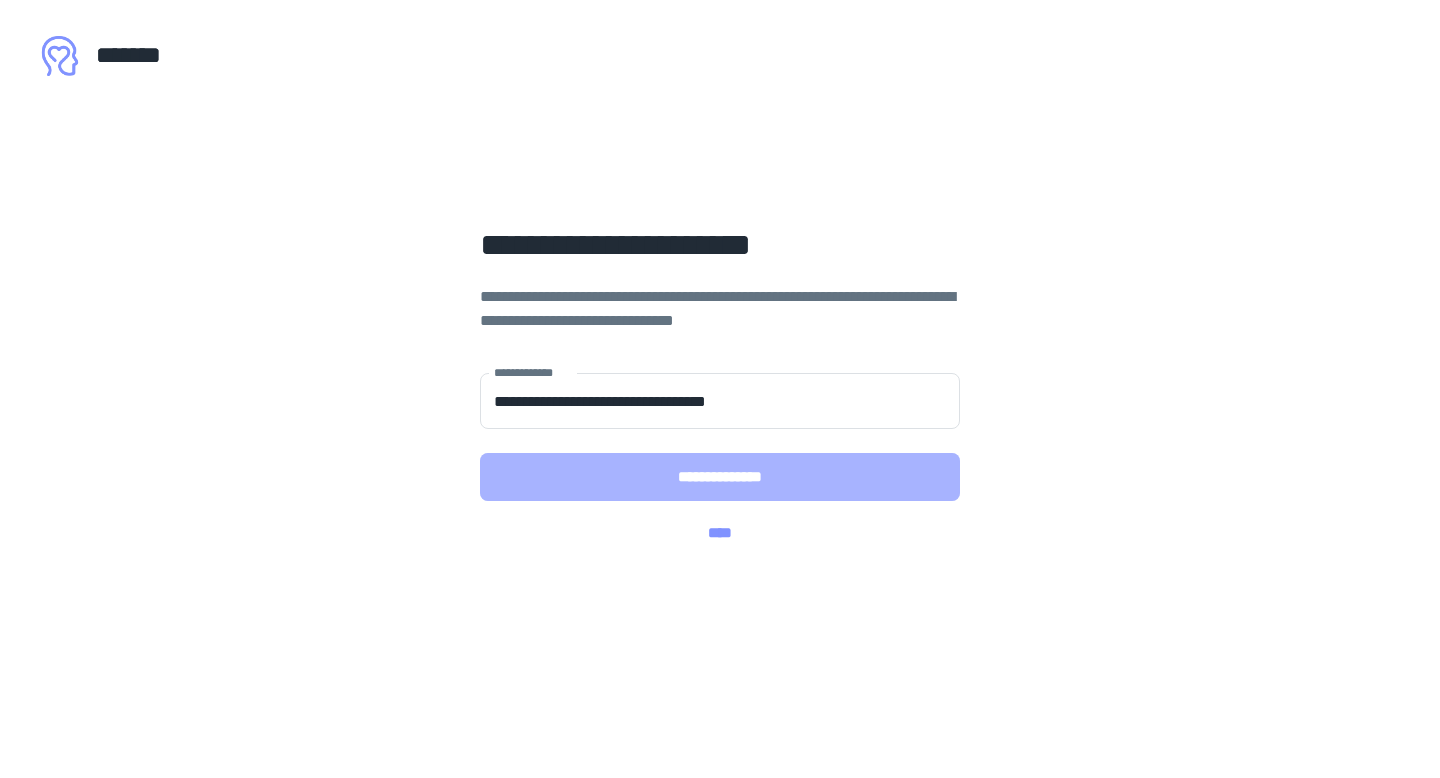 click on "**********" at bounding box center (720, 477) 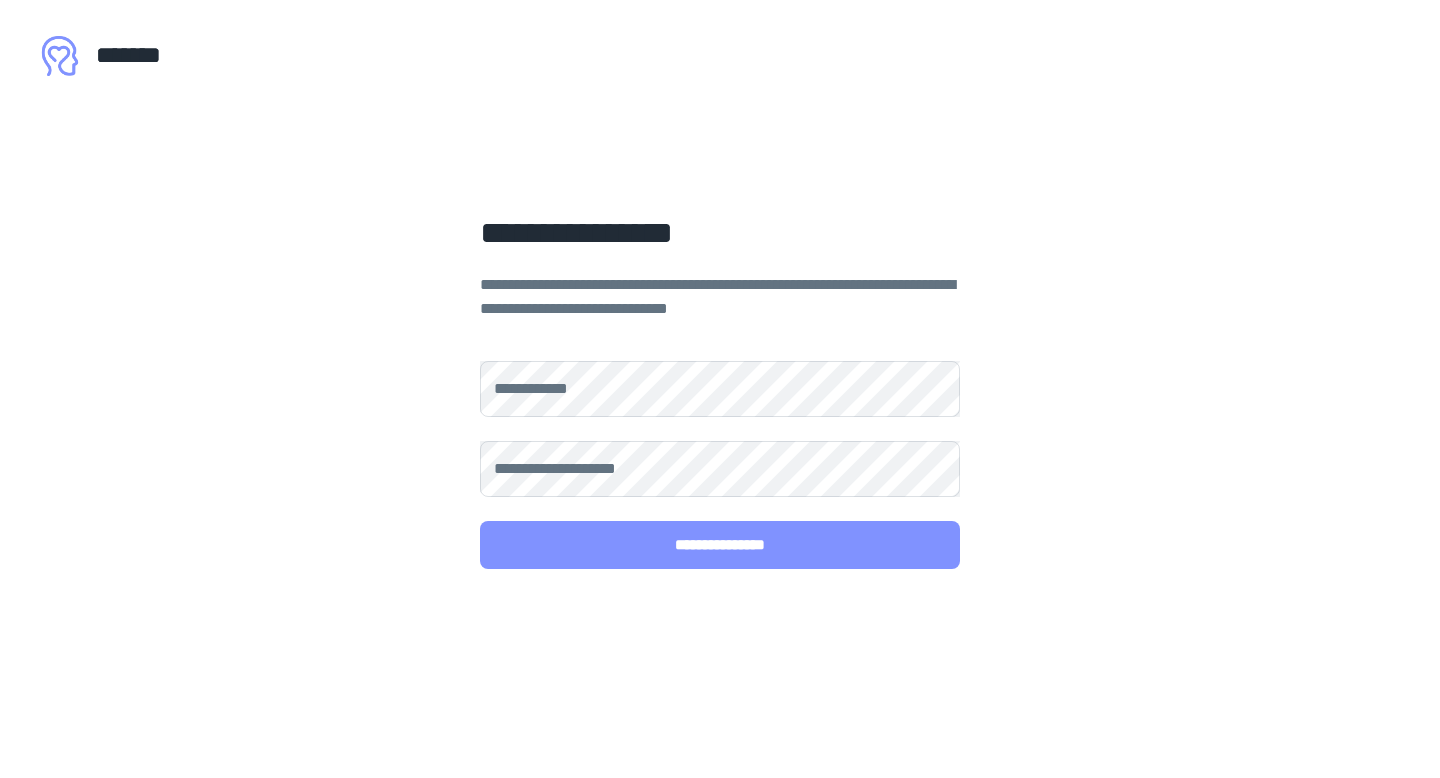 scroll, scrollTop: 0, scrollLeft: 0, axis: both 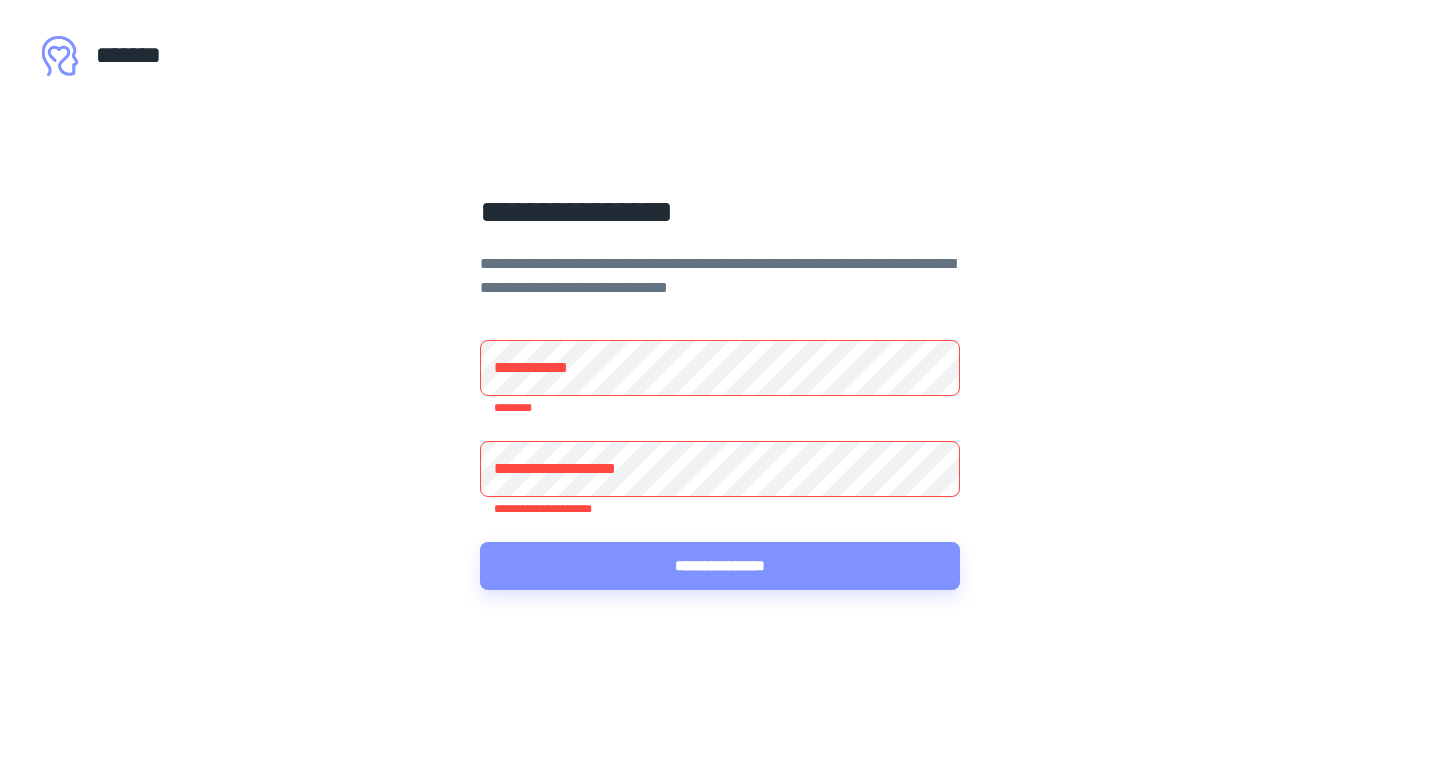 type 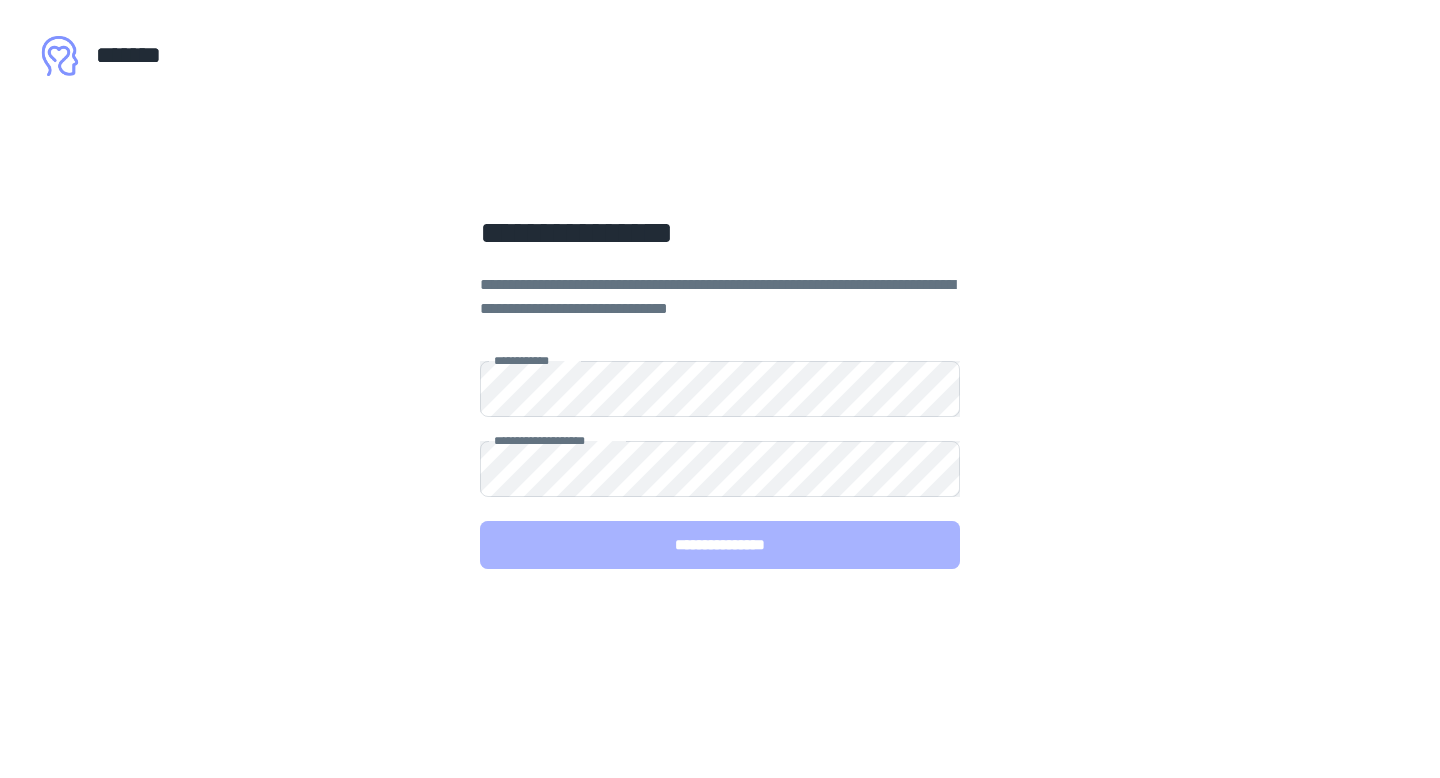click on "**********" at bounding box center [720, 545] 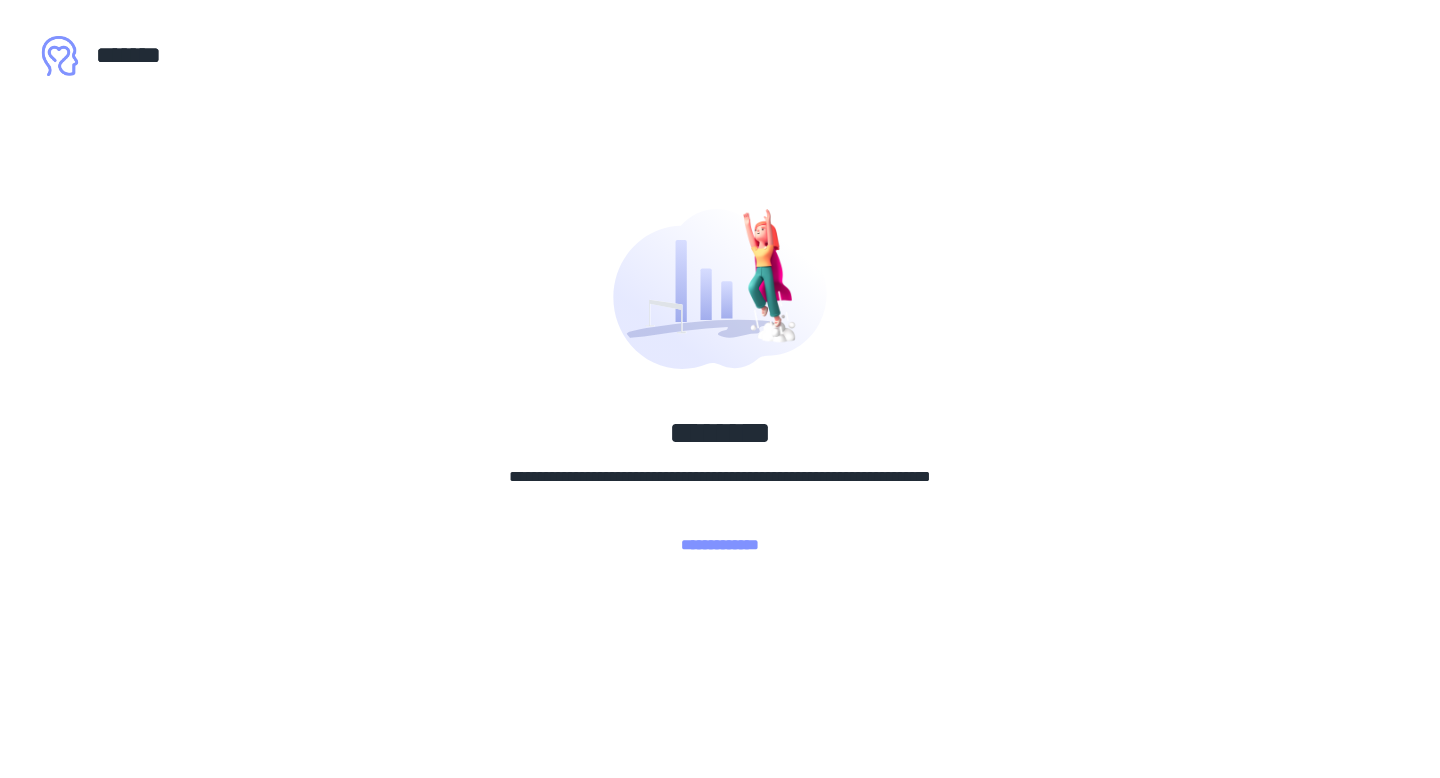 click on "[FIRST] [LAST] [STREET] [CITY], [STATE] [ZIP] [COUNTRY] [PHONE] [EMAIL] [SSN] [DLN] [CC] [DOB] [AGE] [ADDRESS] [COORDINATES] [POSTAL_CODE]" at bounding box center [720, 389] 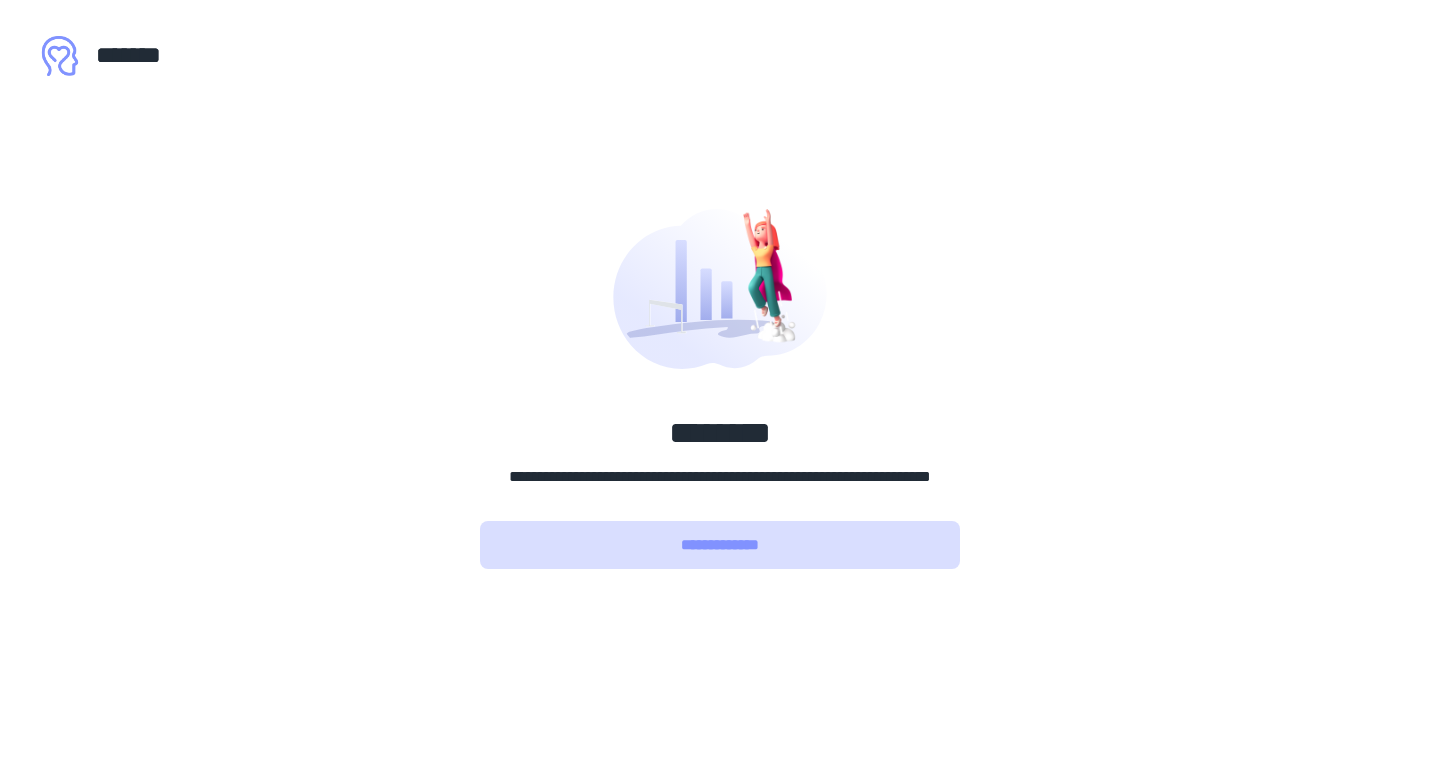 click on "**********" at bounding box center [720, 545] 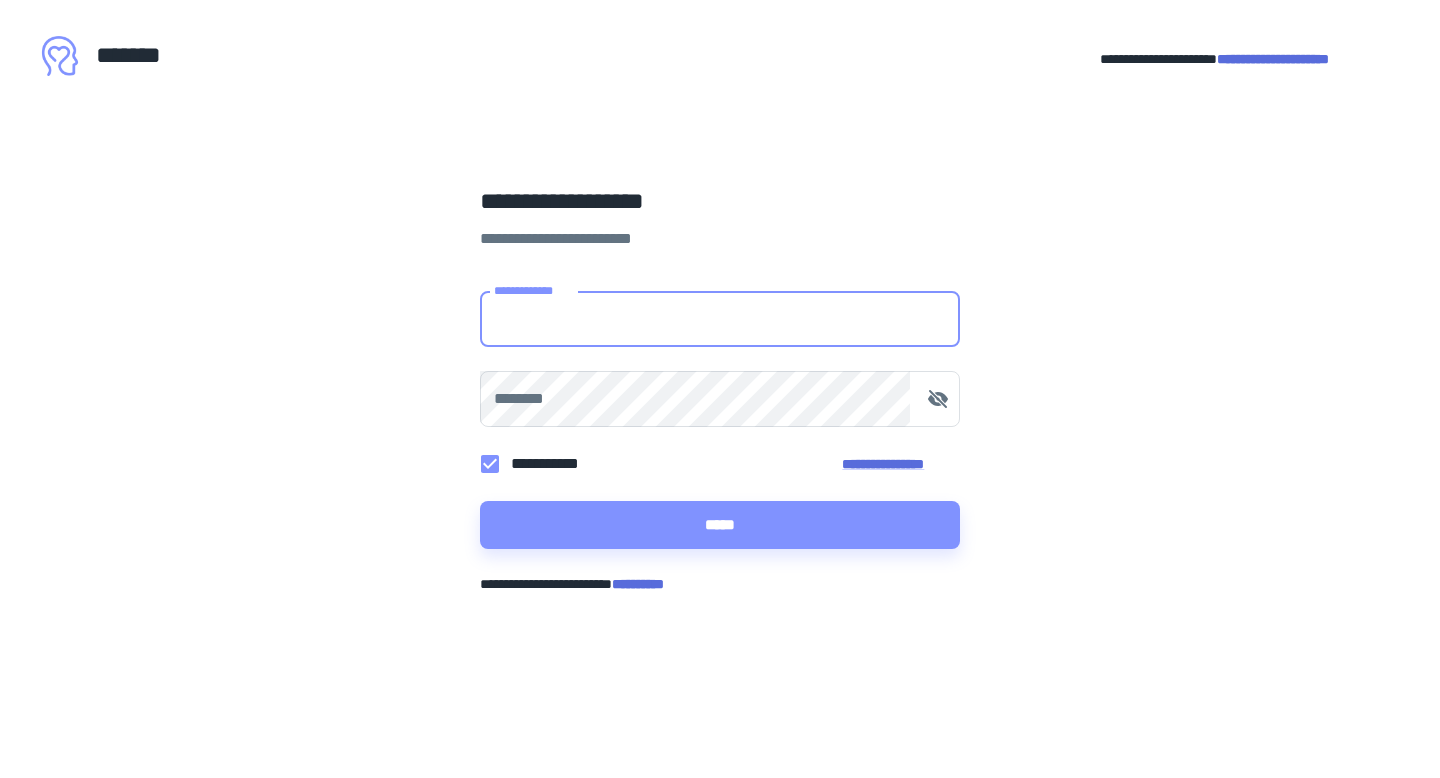 type on "**********" 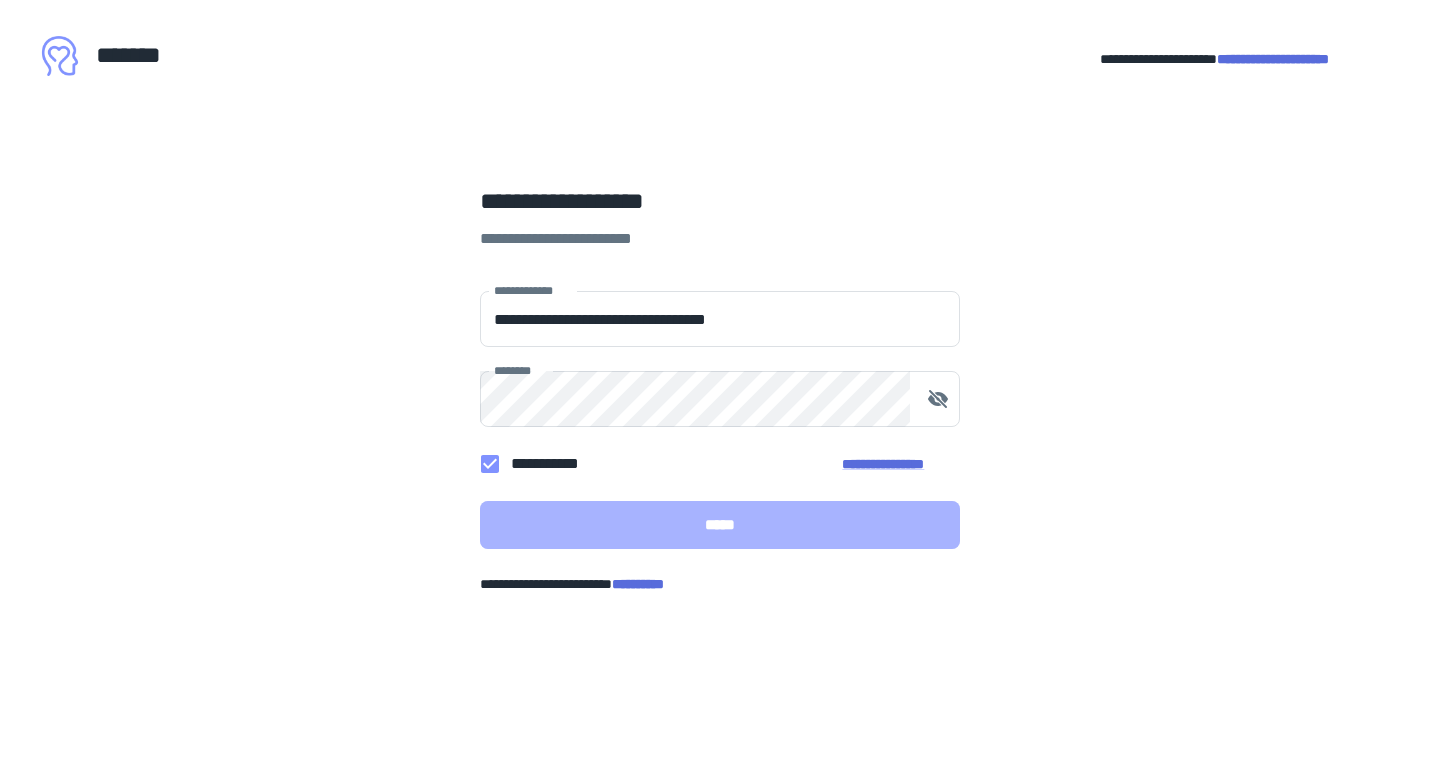 click on "*****" at bounding box center (720, 525) 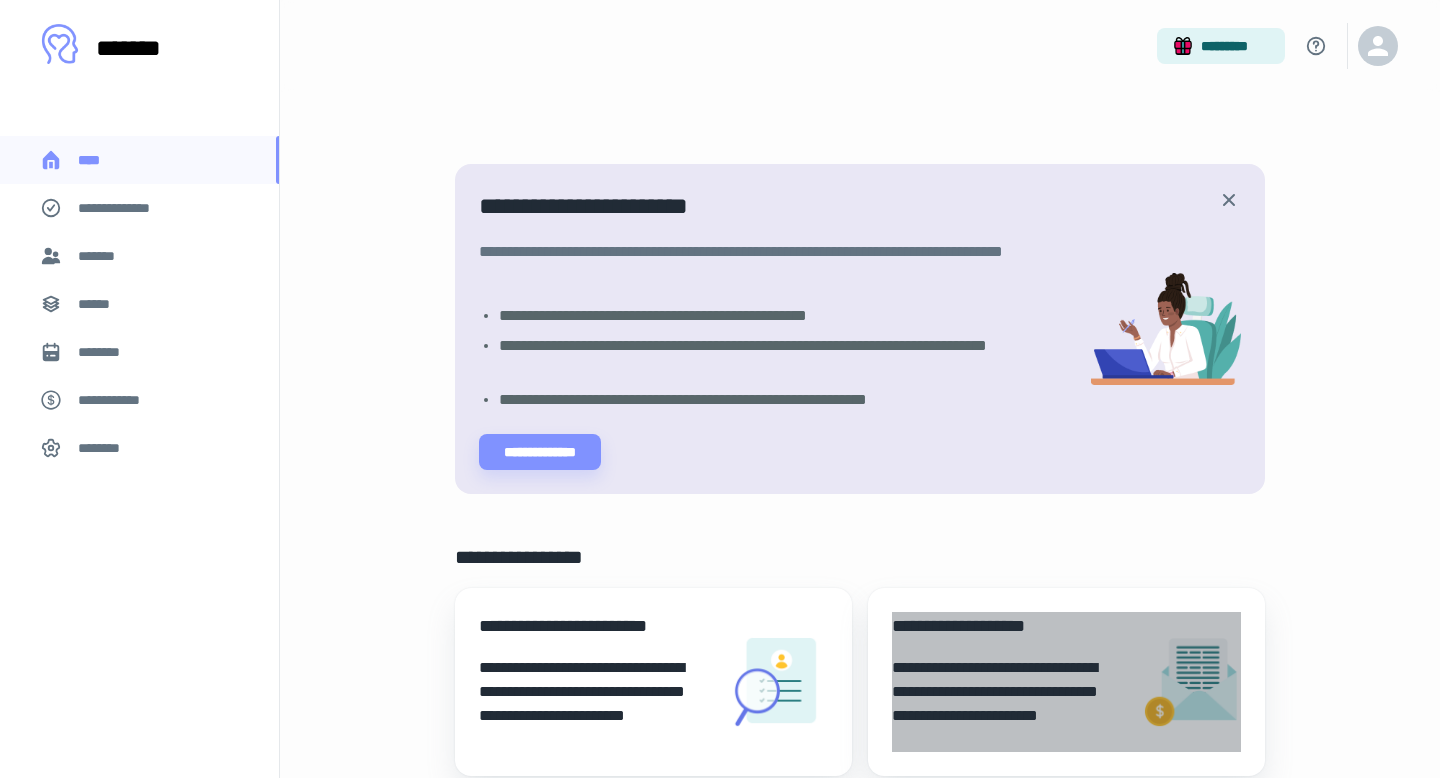 click on "**********" at bounding box center (1008, 626) 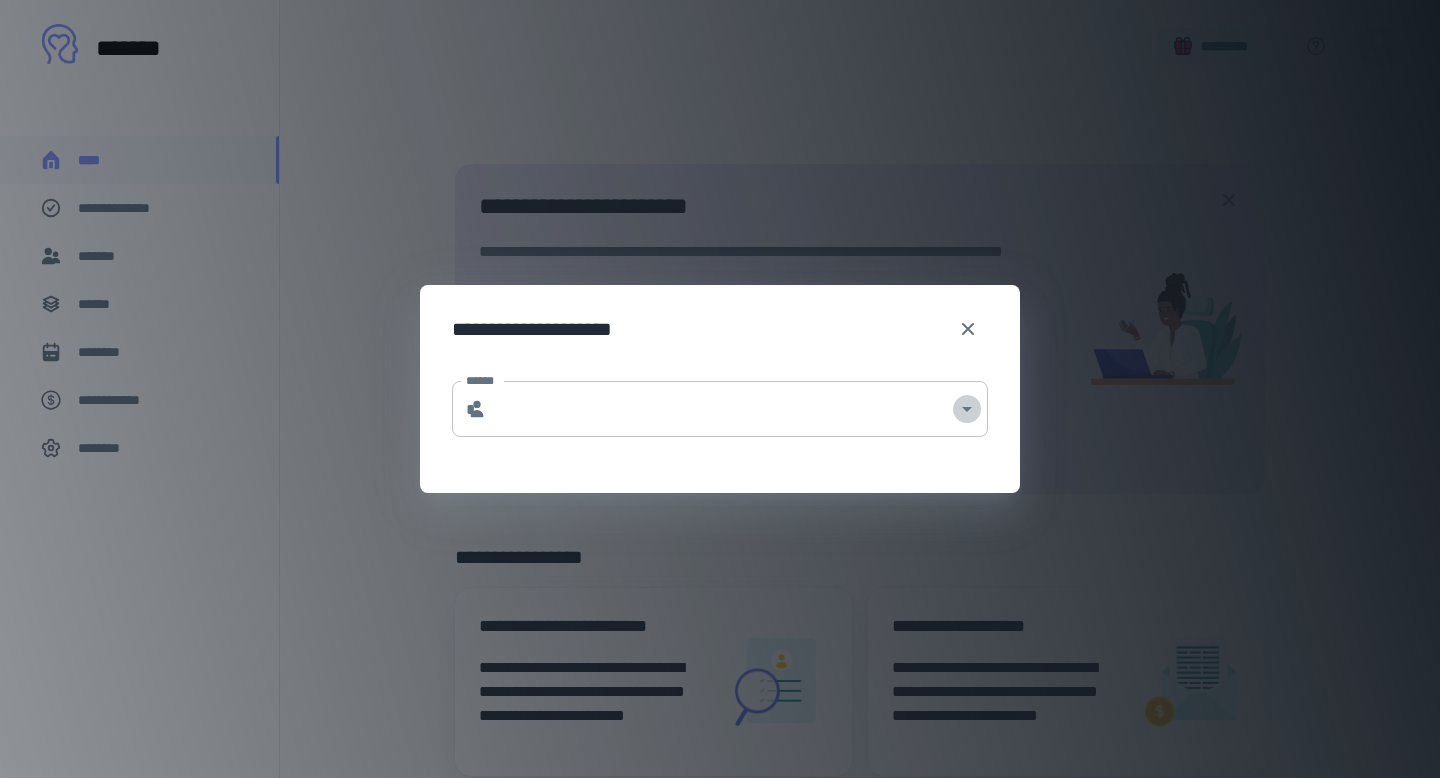 click 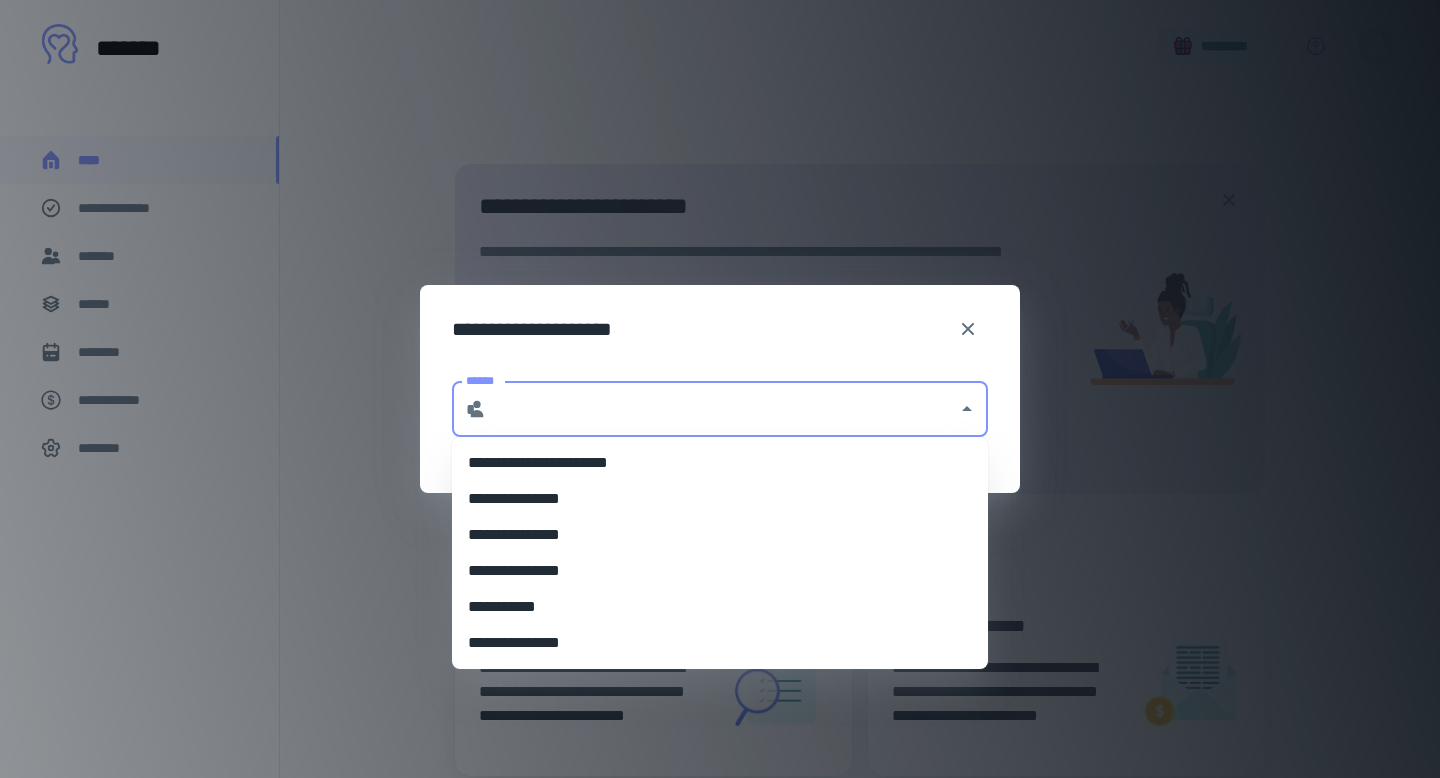 click on "**********" at bounding box center [720, 463] 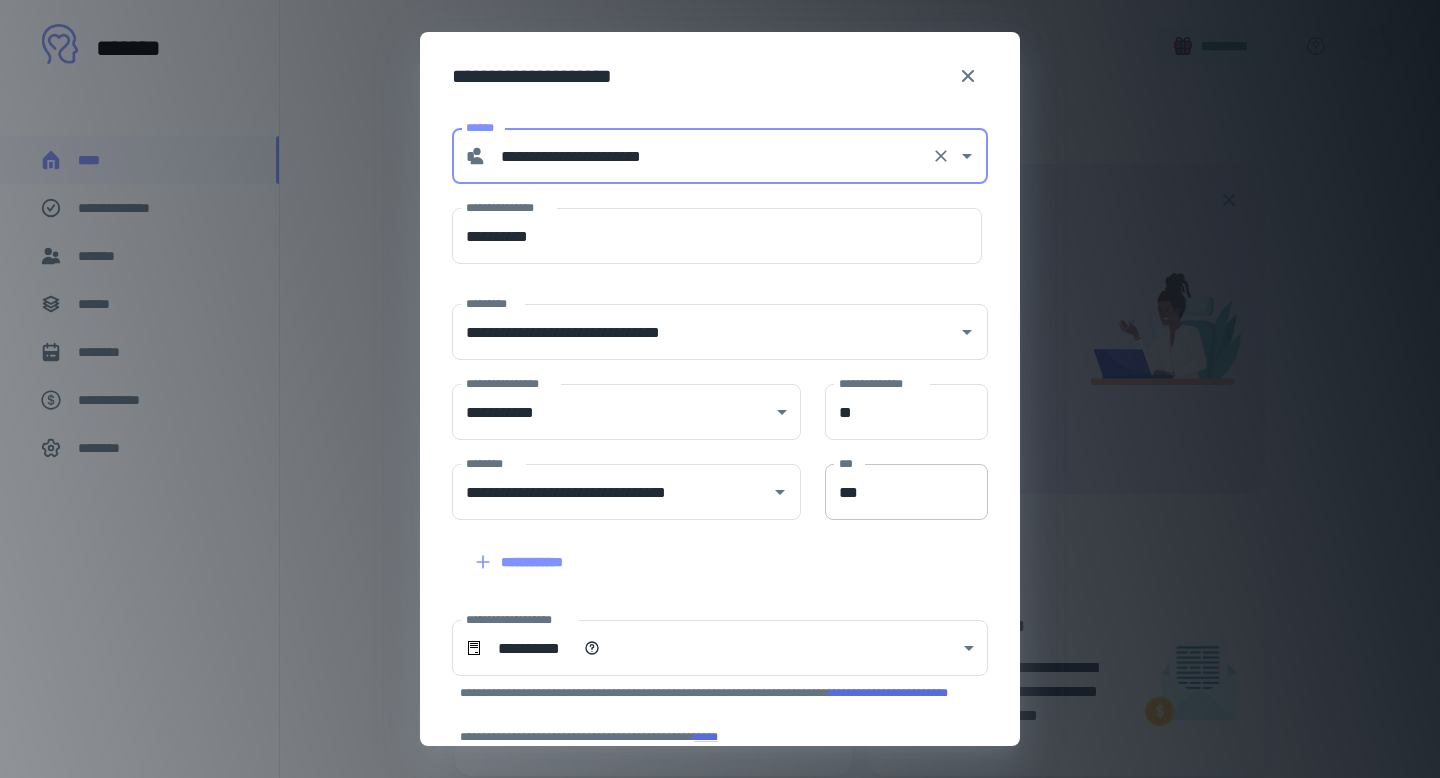 scroll, scrollTop: 190, scrollLeft: 0, axis: vertical 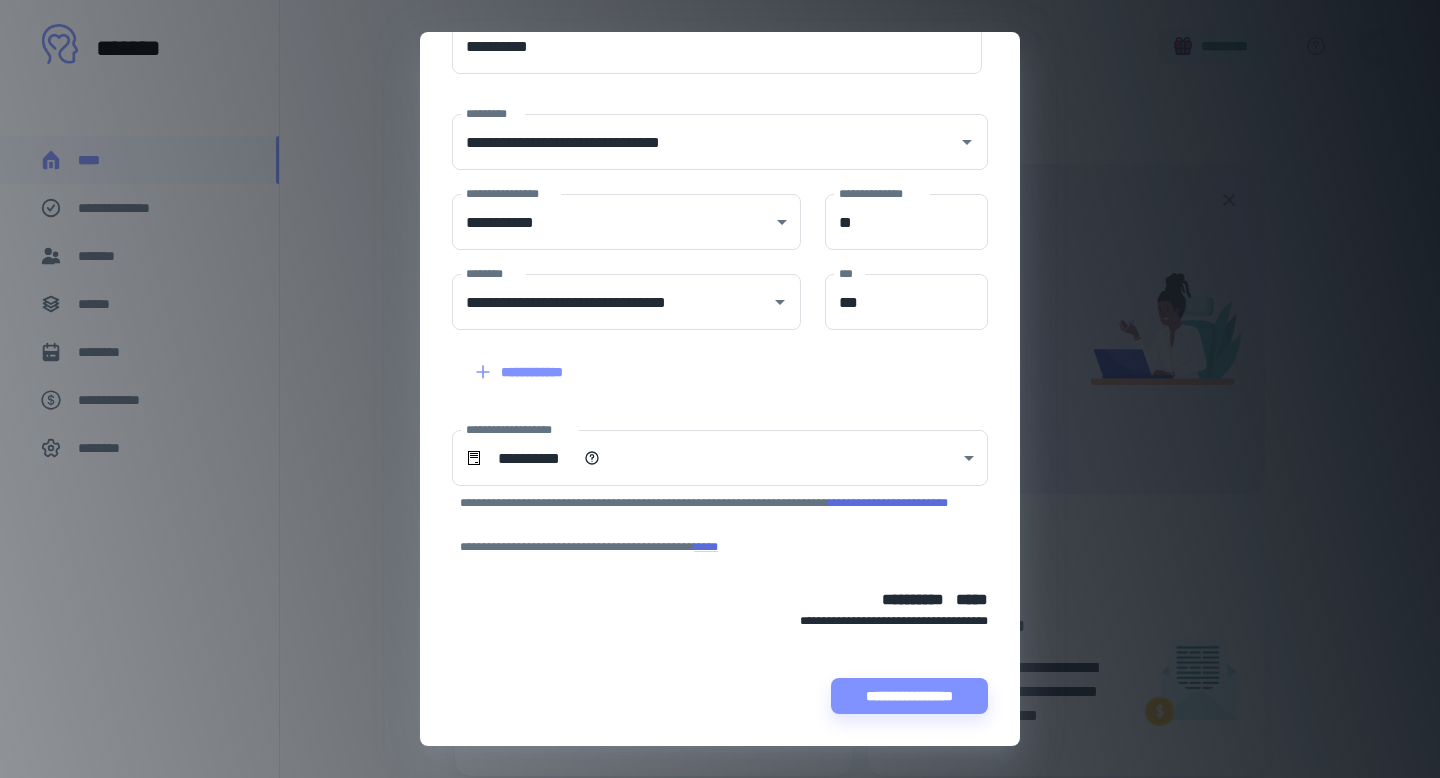 click on "**********" at bounding box center [909, 696] 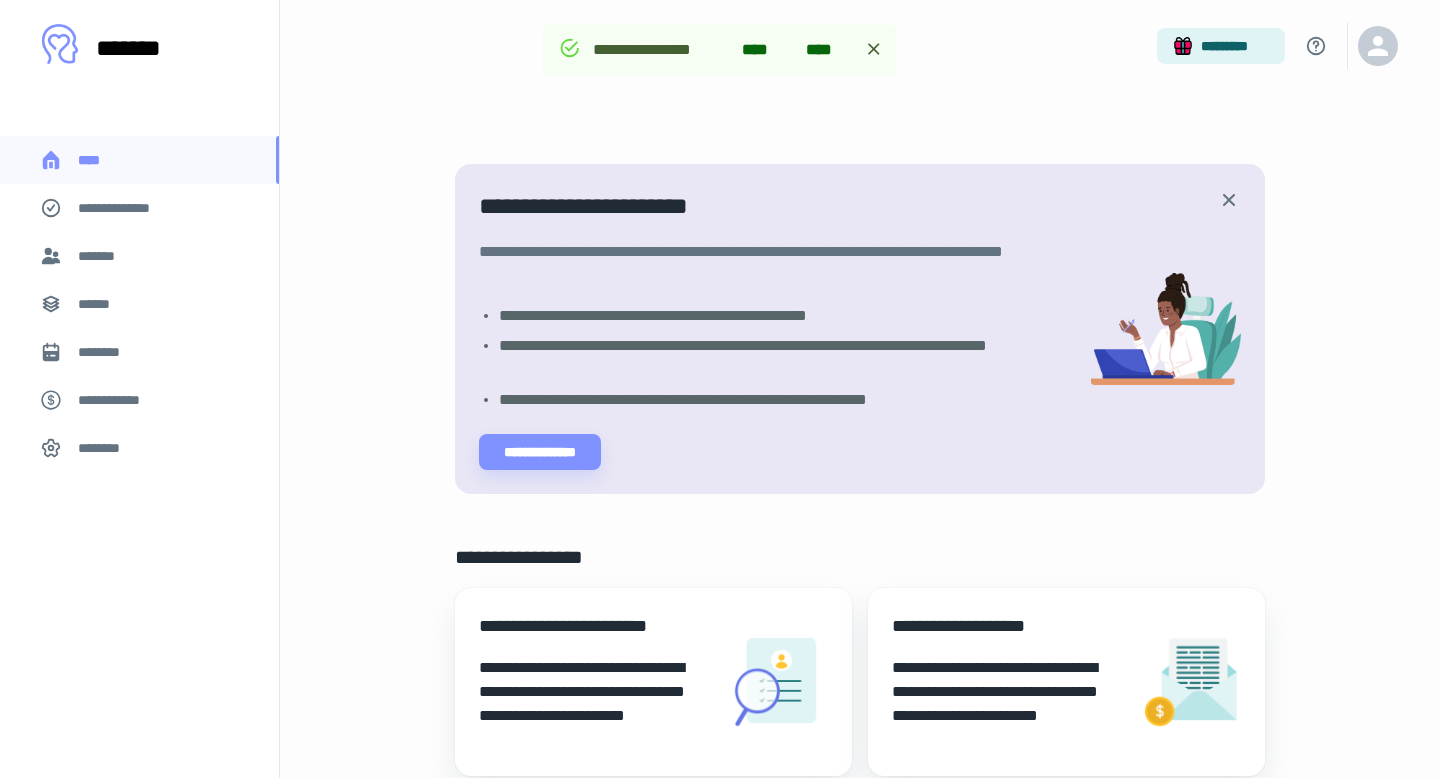 click on "**********" at bounding box center [1008, 682] 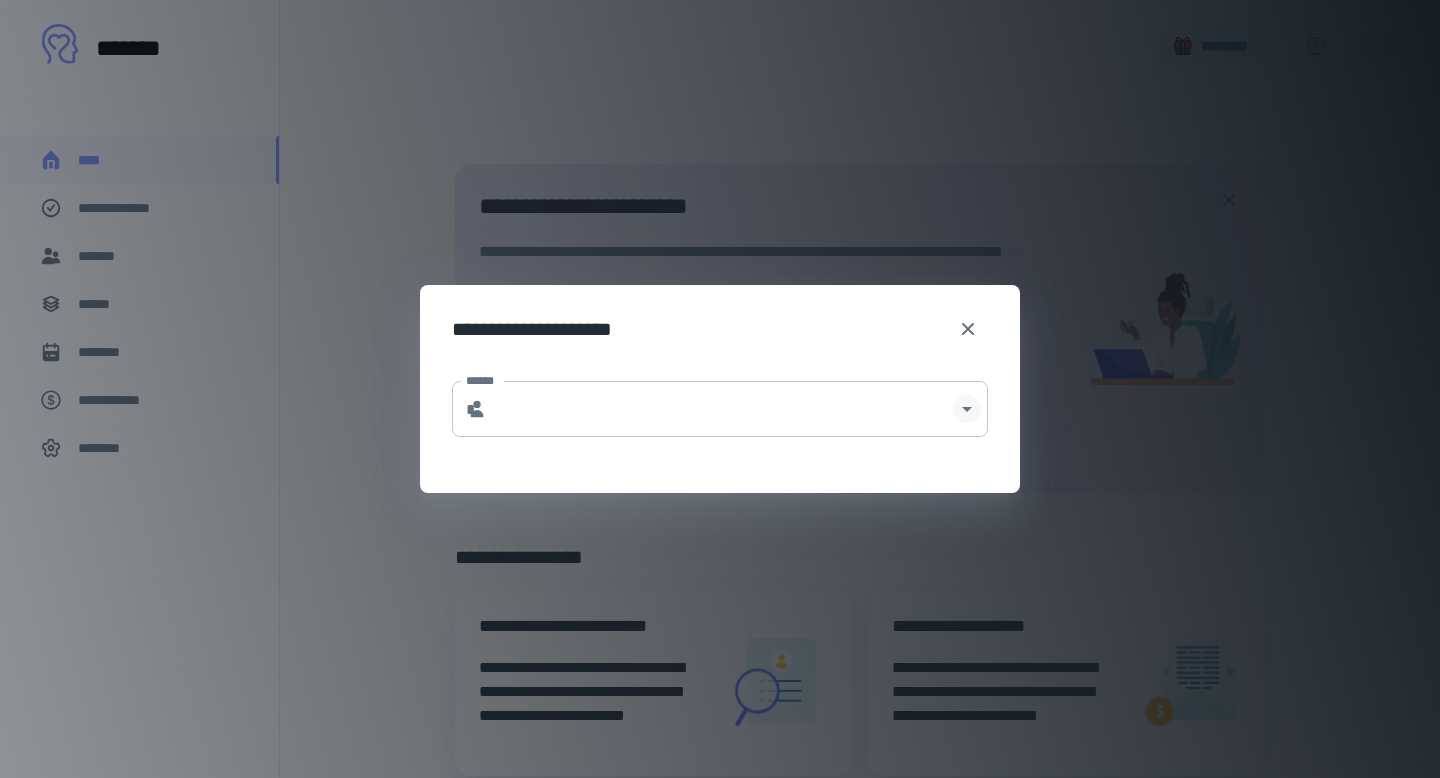 click at bounding box center (967, 409) 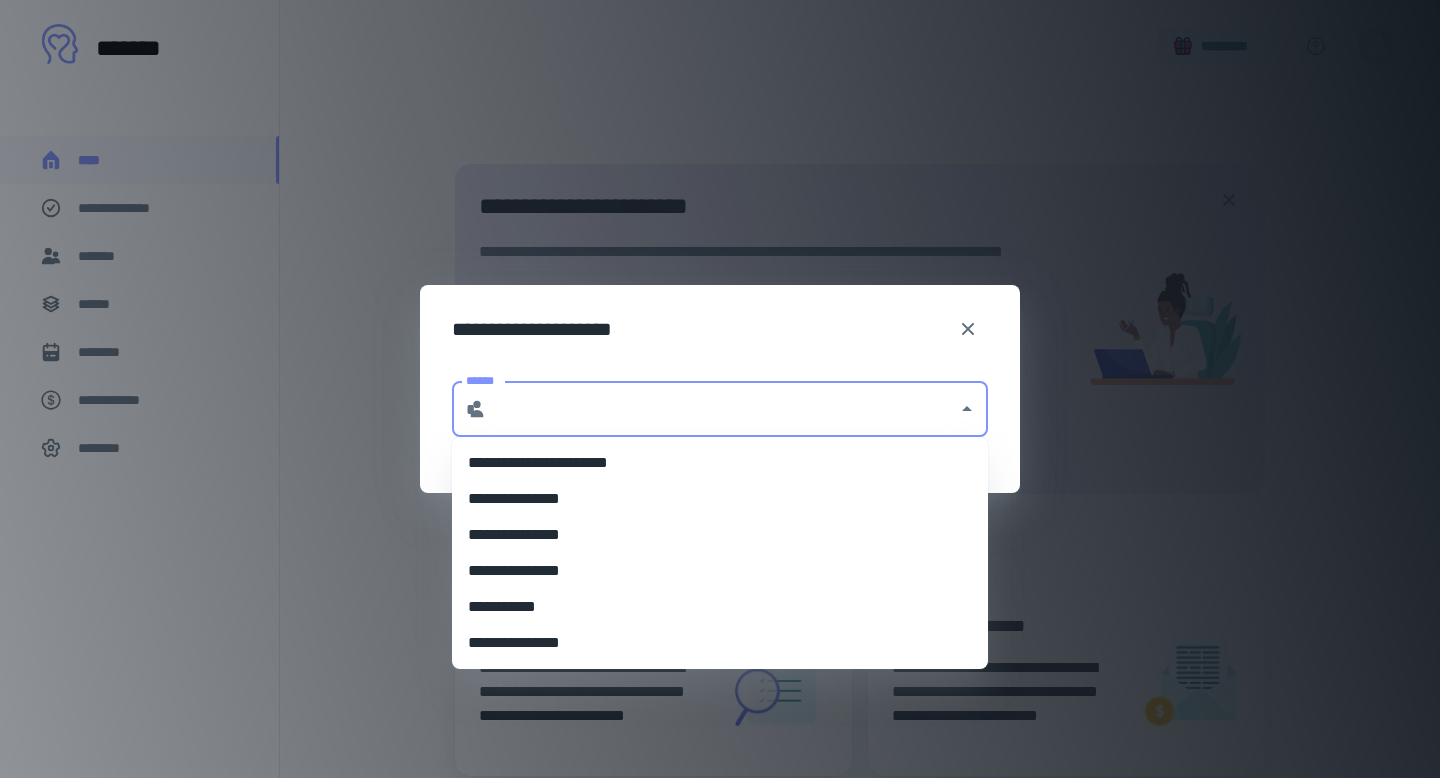 click on "**********" at bounding box center [720, 607] 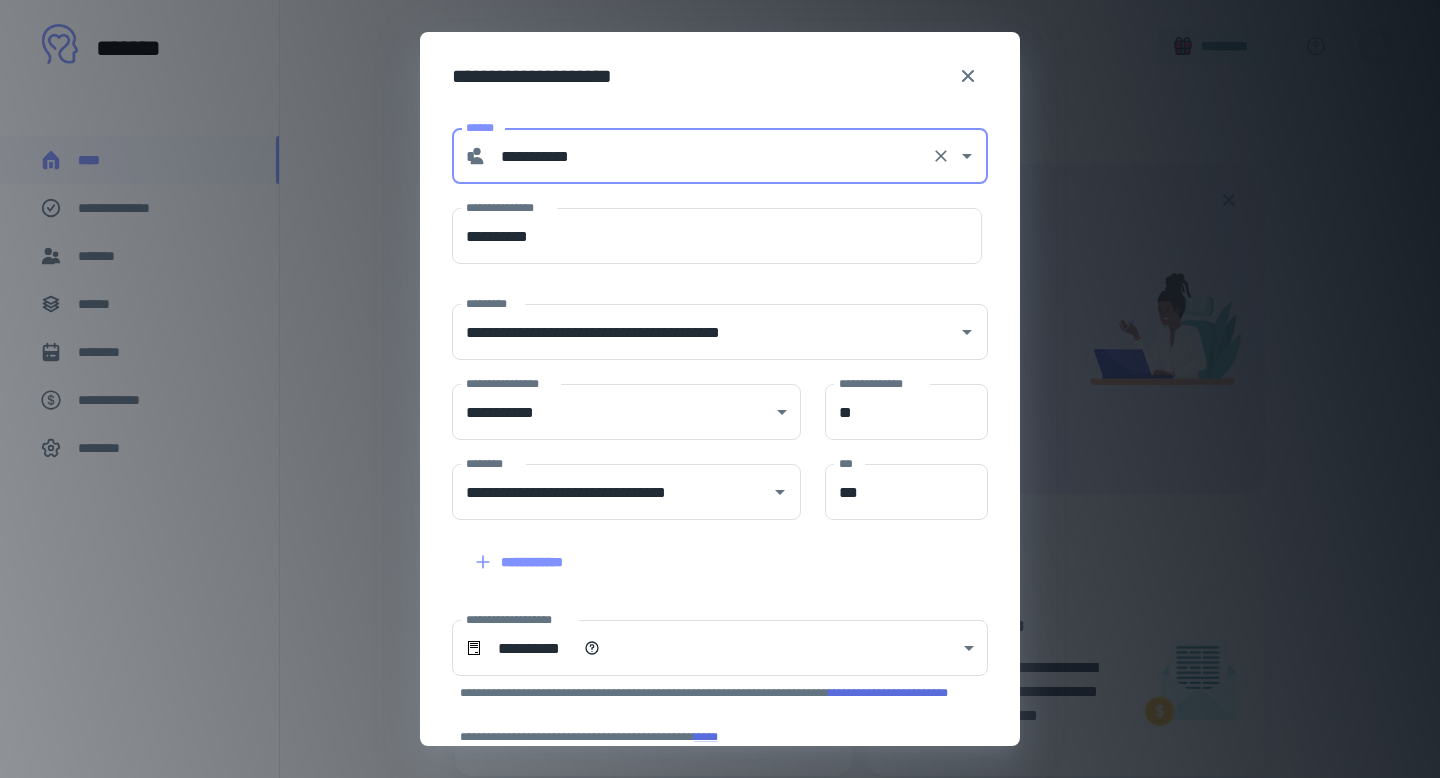 scroll, scrollTop: 190, scrollLeft: 0, axis: vertical 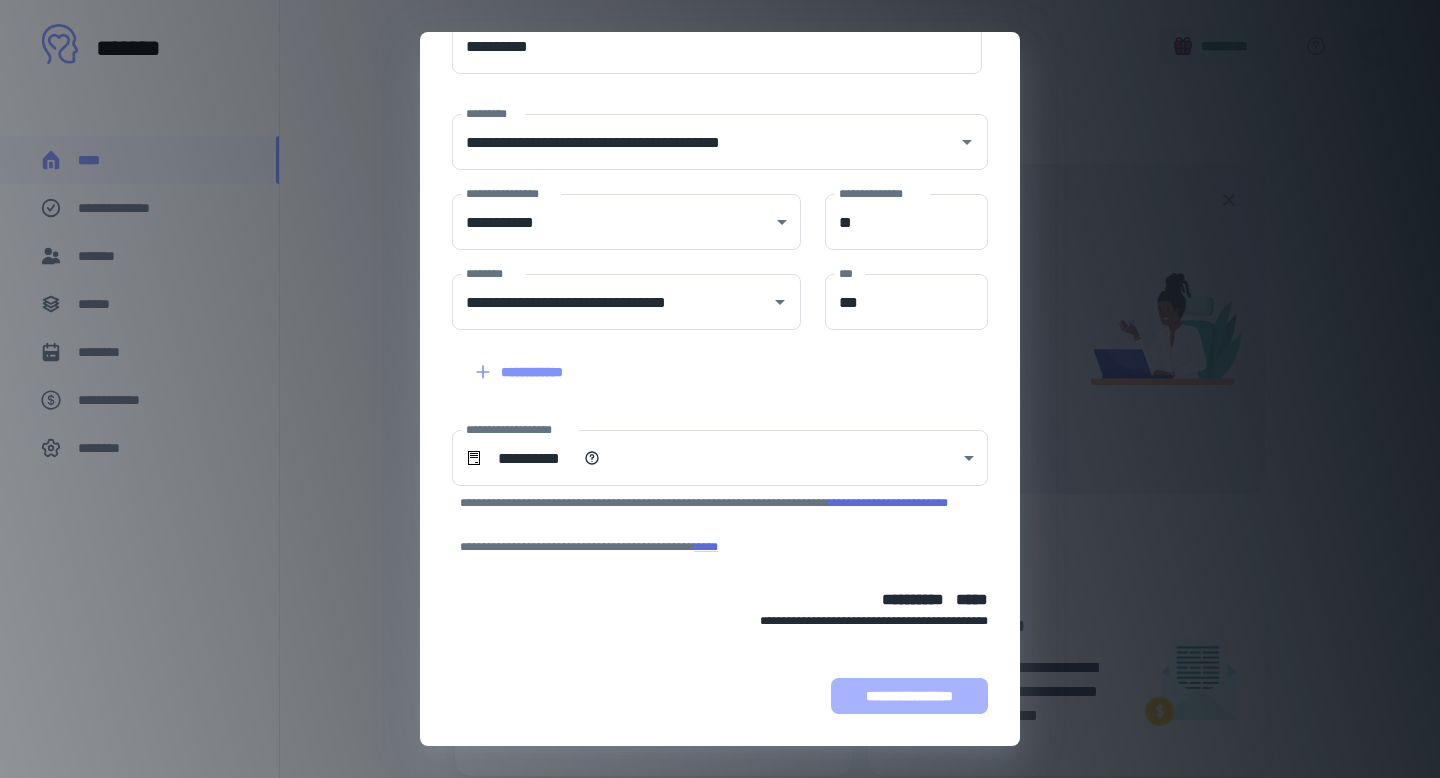 click on "**********" at bounding box center [909, 696] 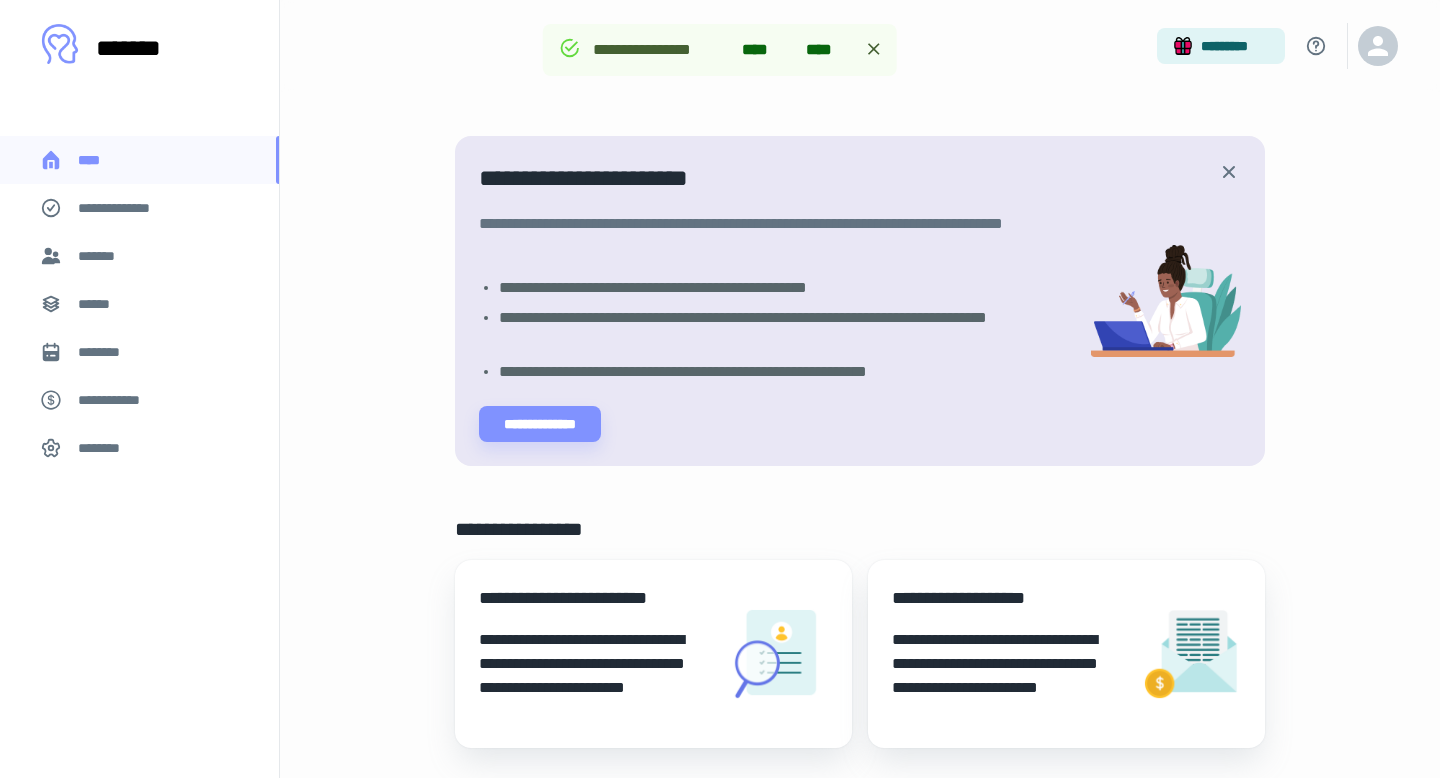 scroll, scrollTop: 0, scrollLeft: 0, axis: both 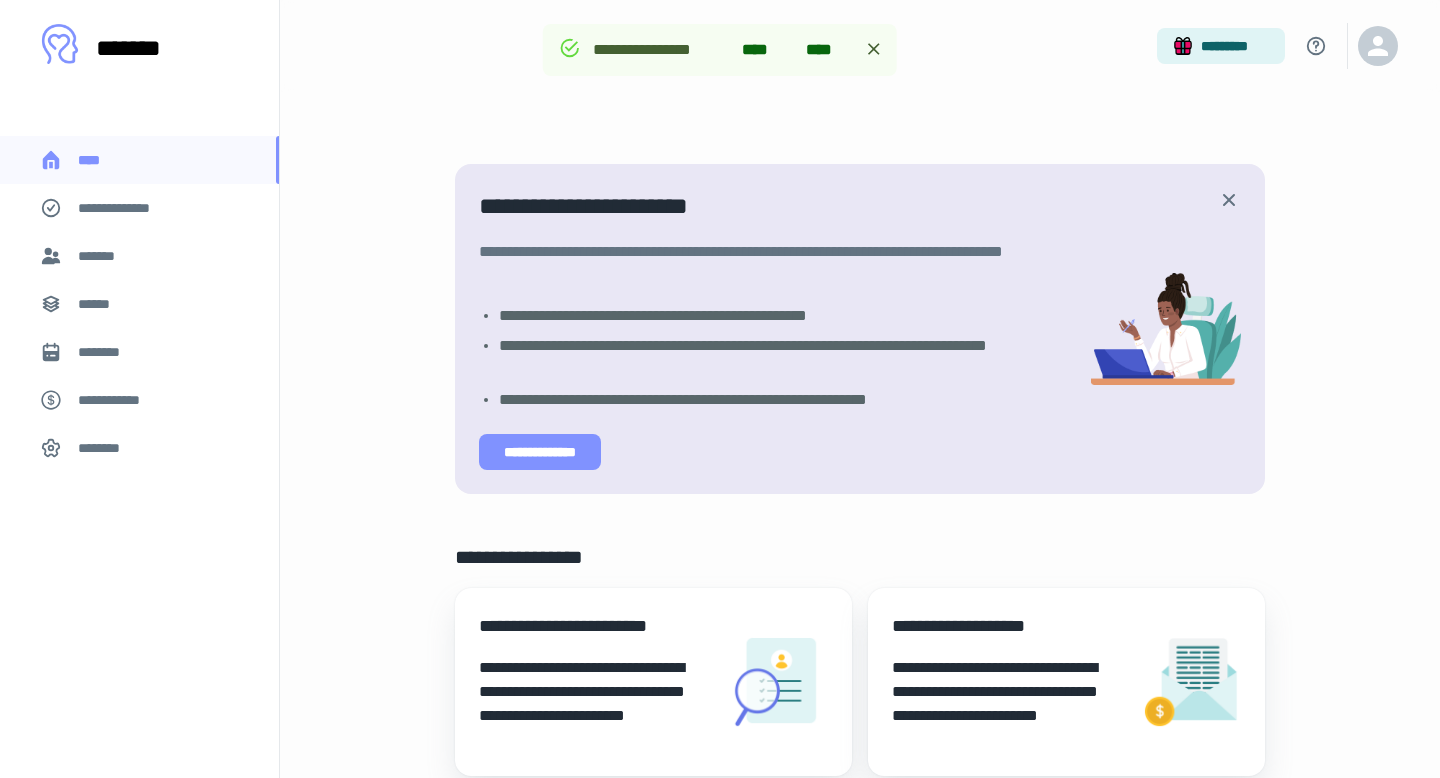 click on "**********" at bounding box center (540, 452) 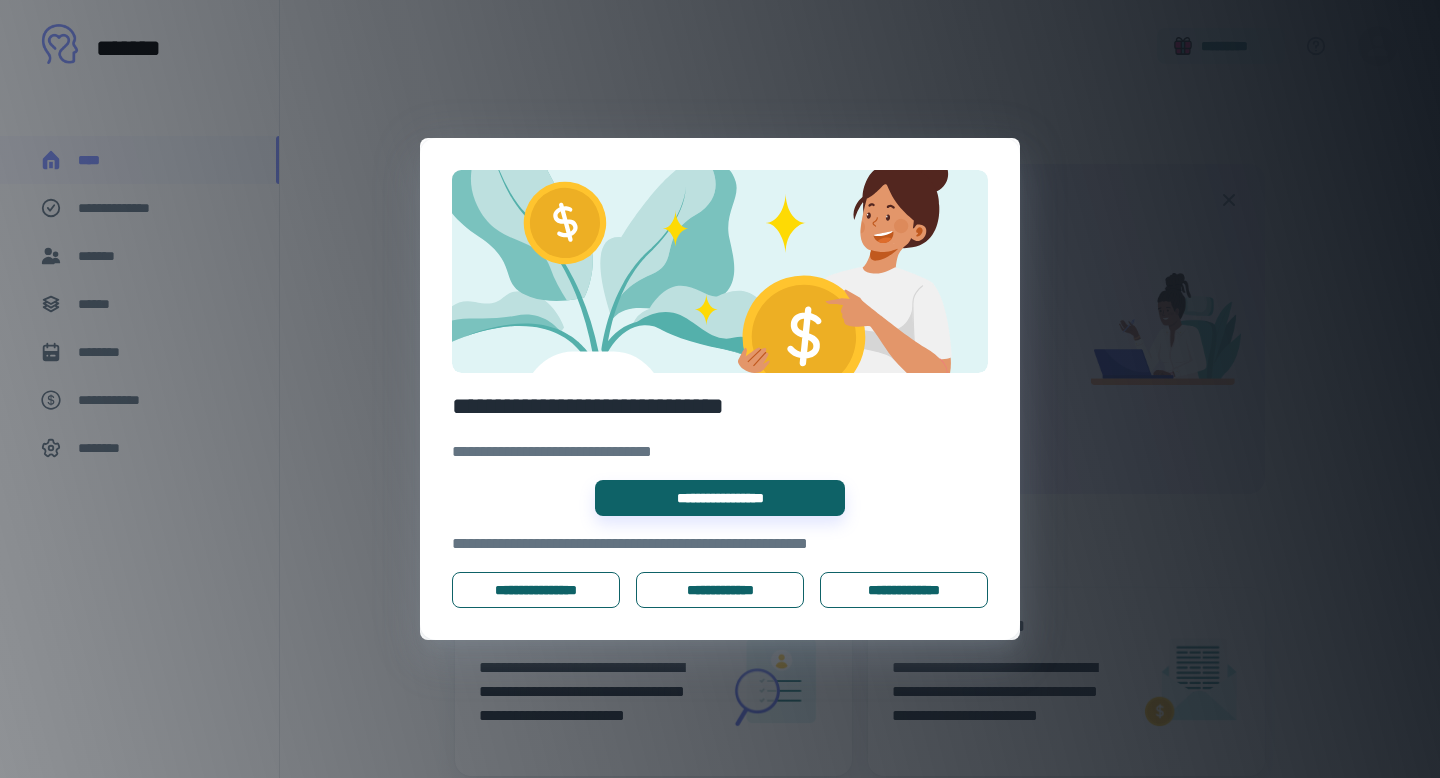 click on "**********" at bounding box center (720, 389) 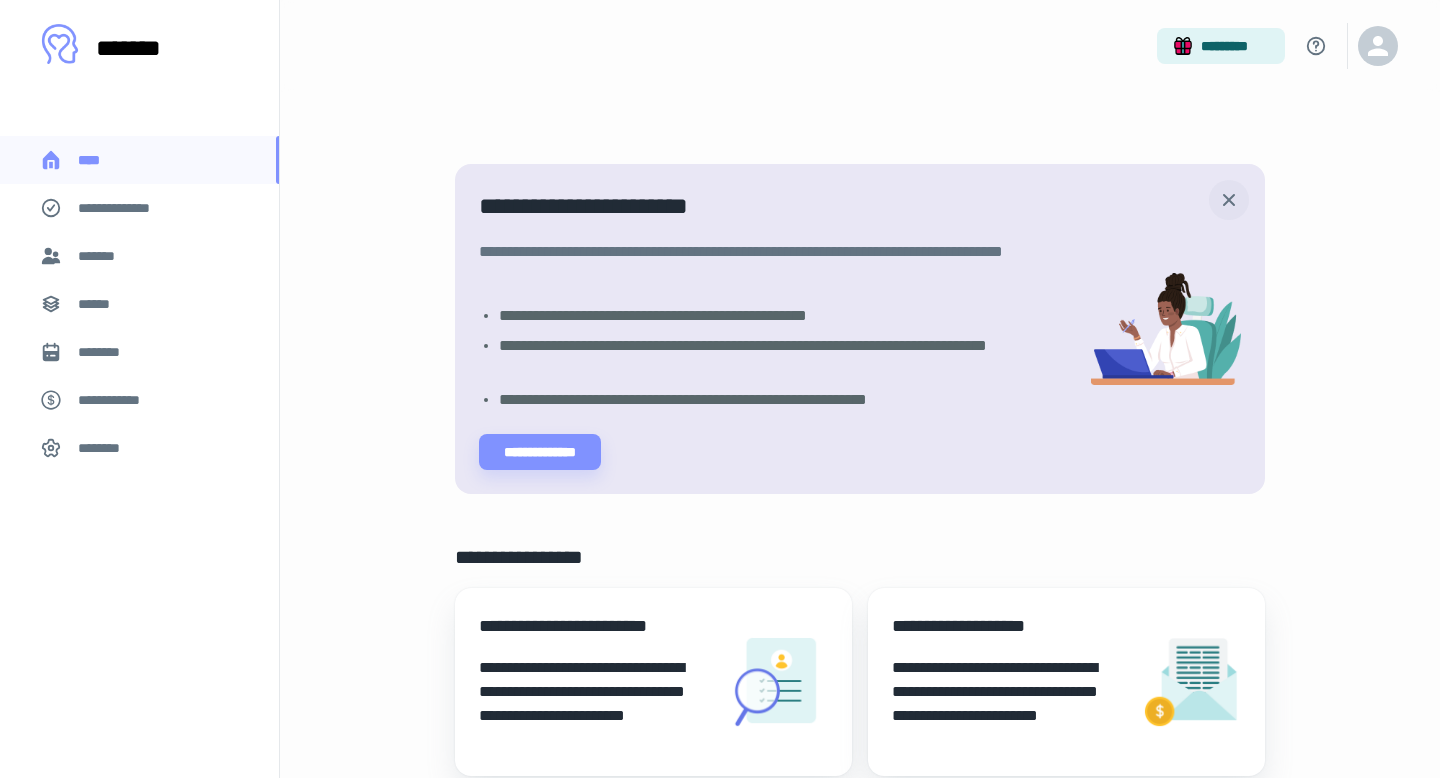 click 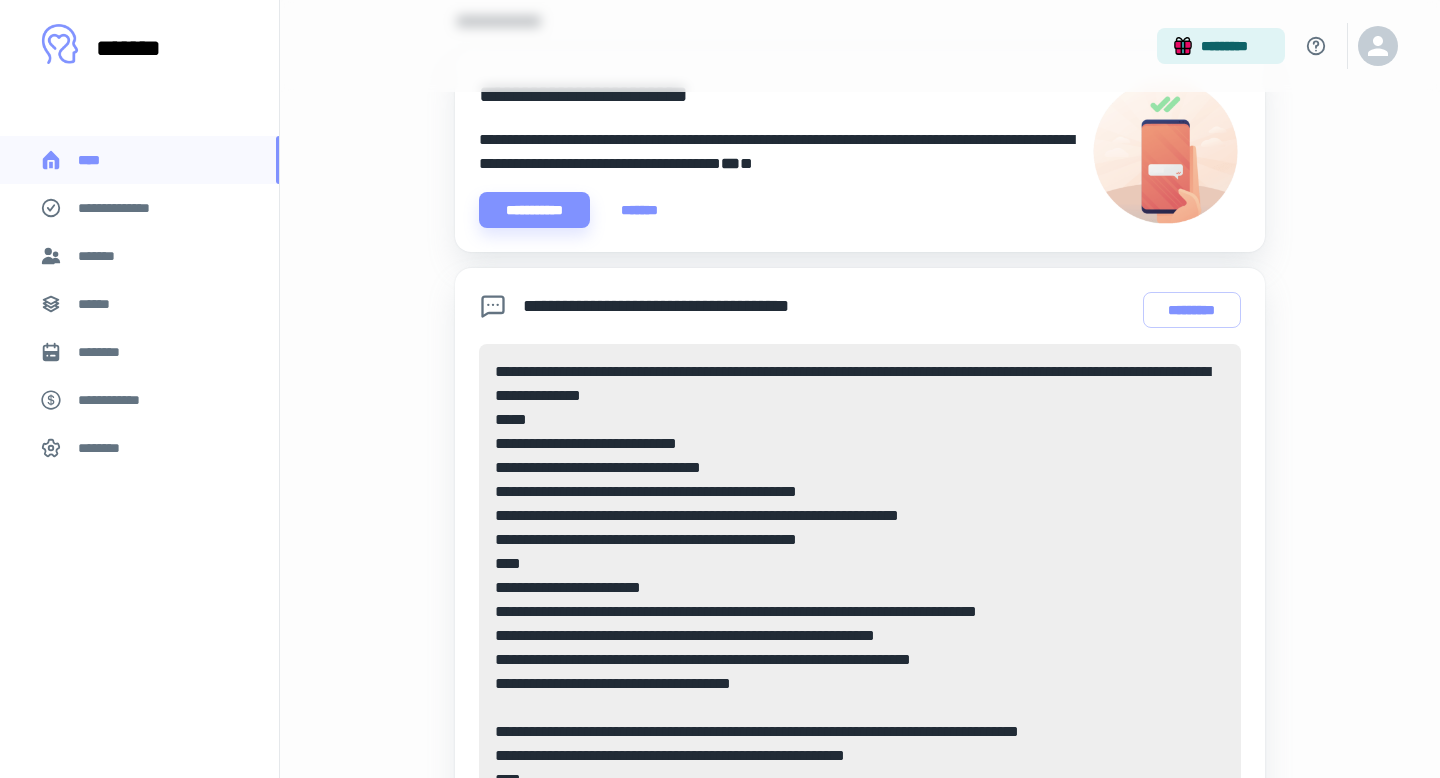 scroll, scrollTop: 438, scrollLeft: 0, axis: vertical 